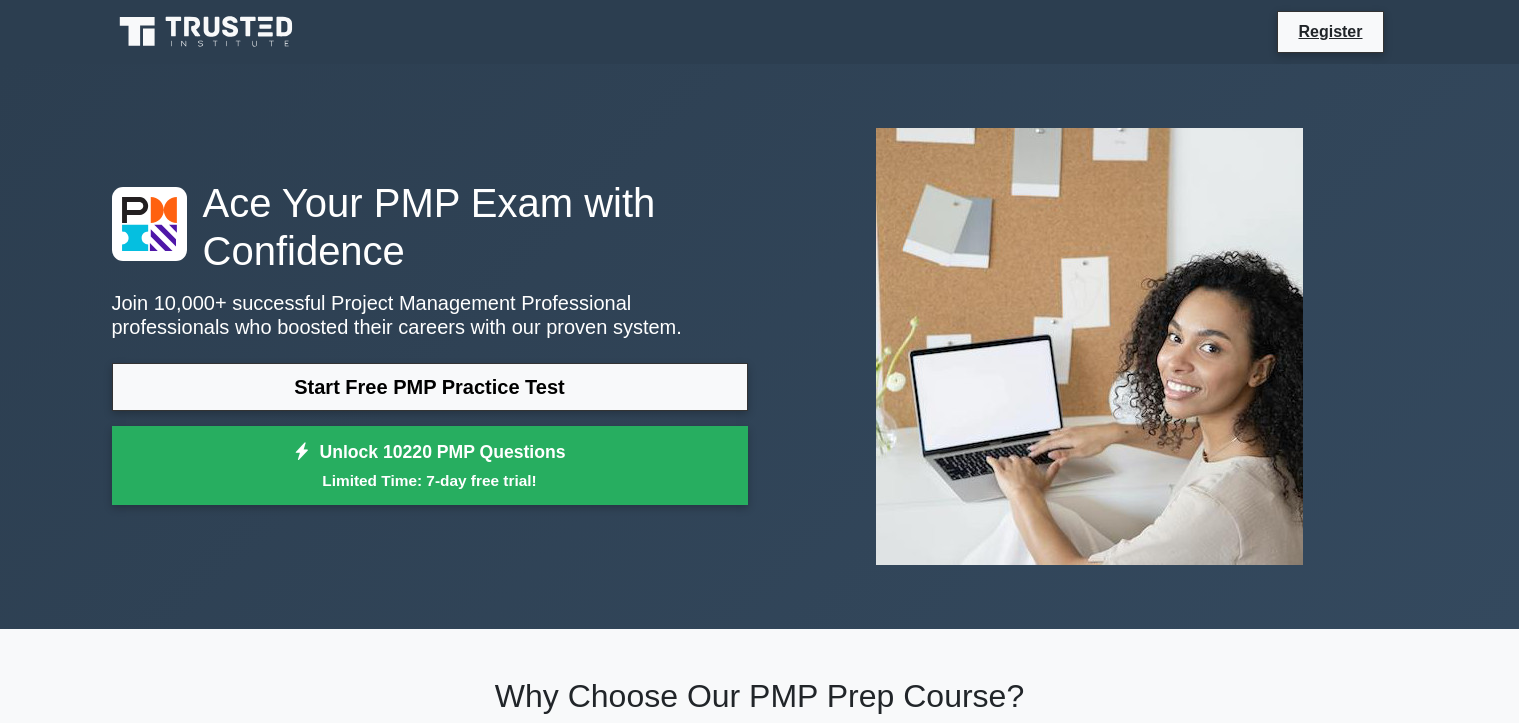 scroll, scrollTop: 0, scrollLeft: 0, axis: both 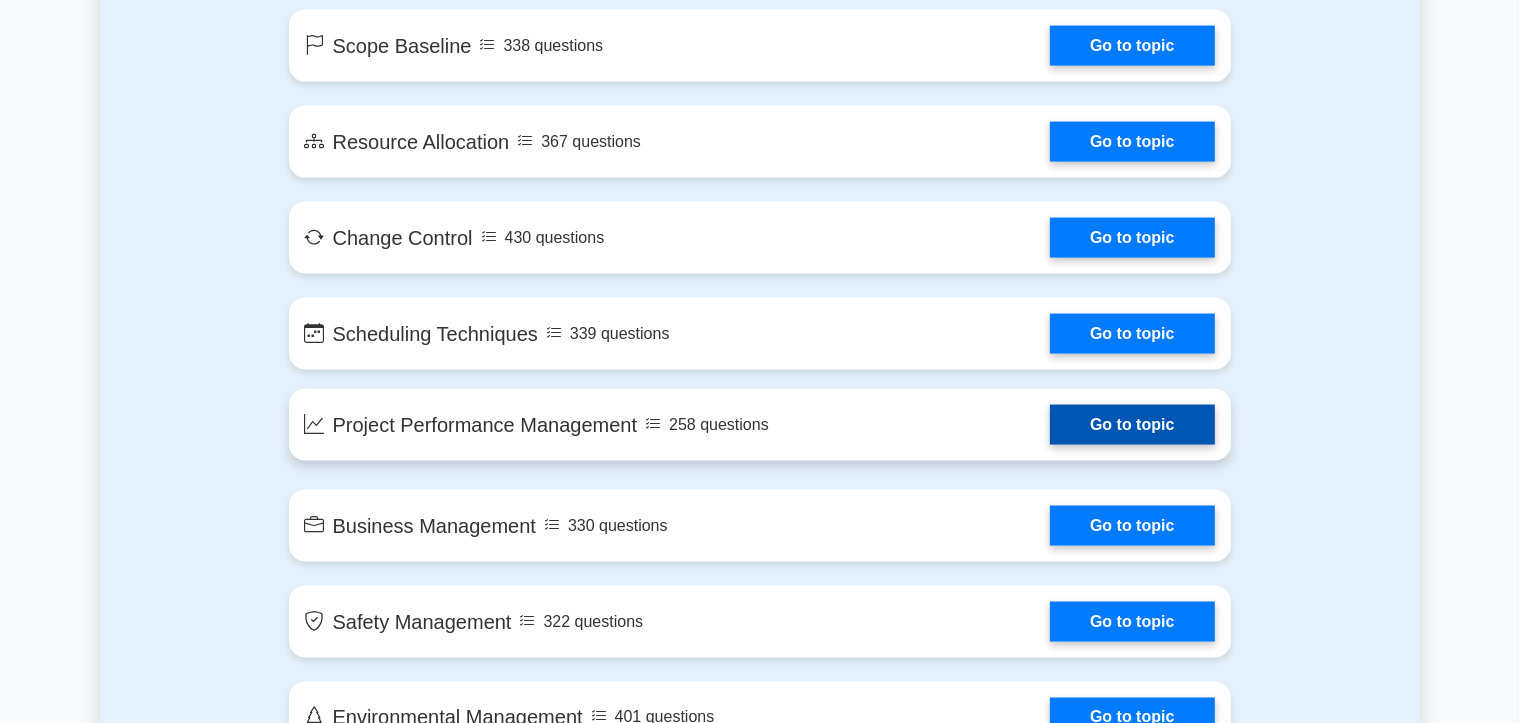 click on "Go to topic" at bounding box center [1132, 425] 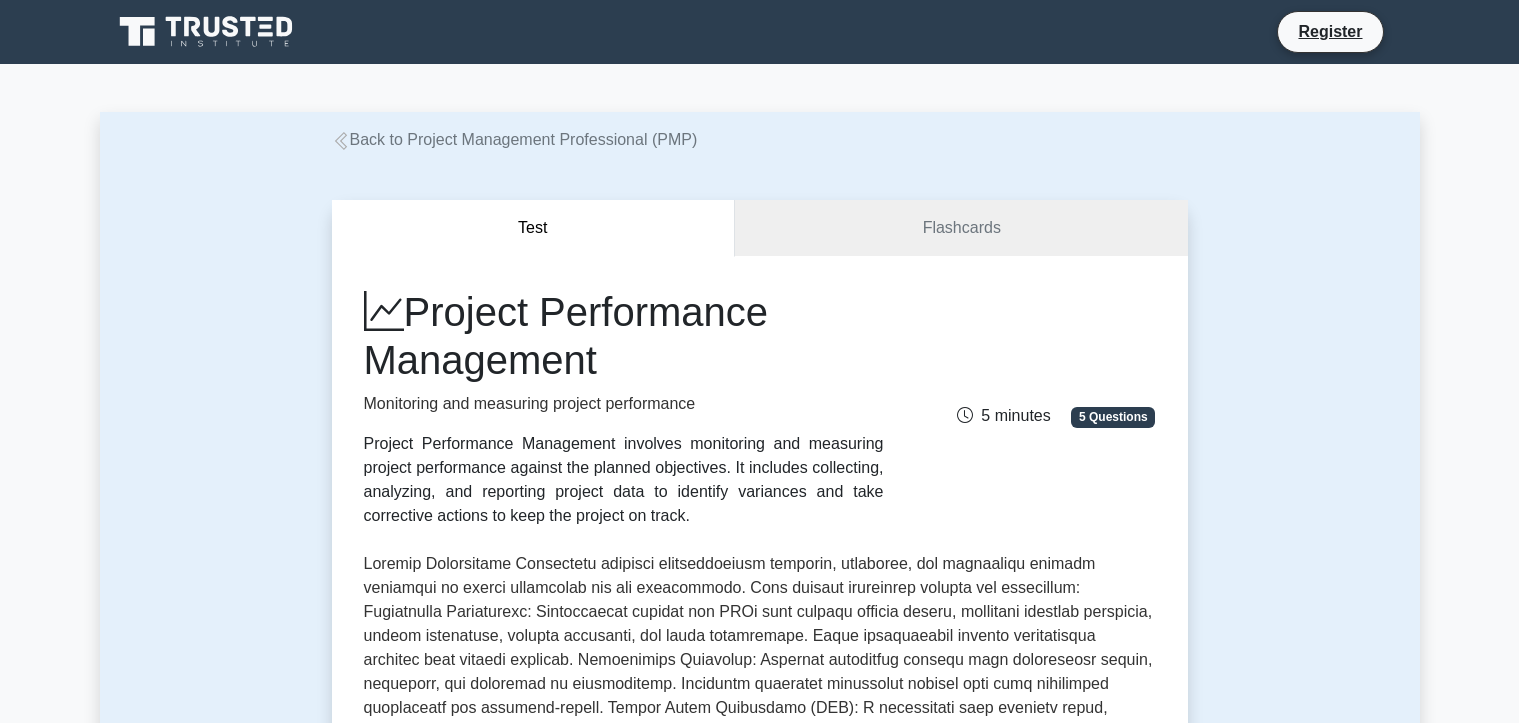 scroll, scrollTop: 0, scrollLeft: 0, axis: both 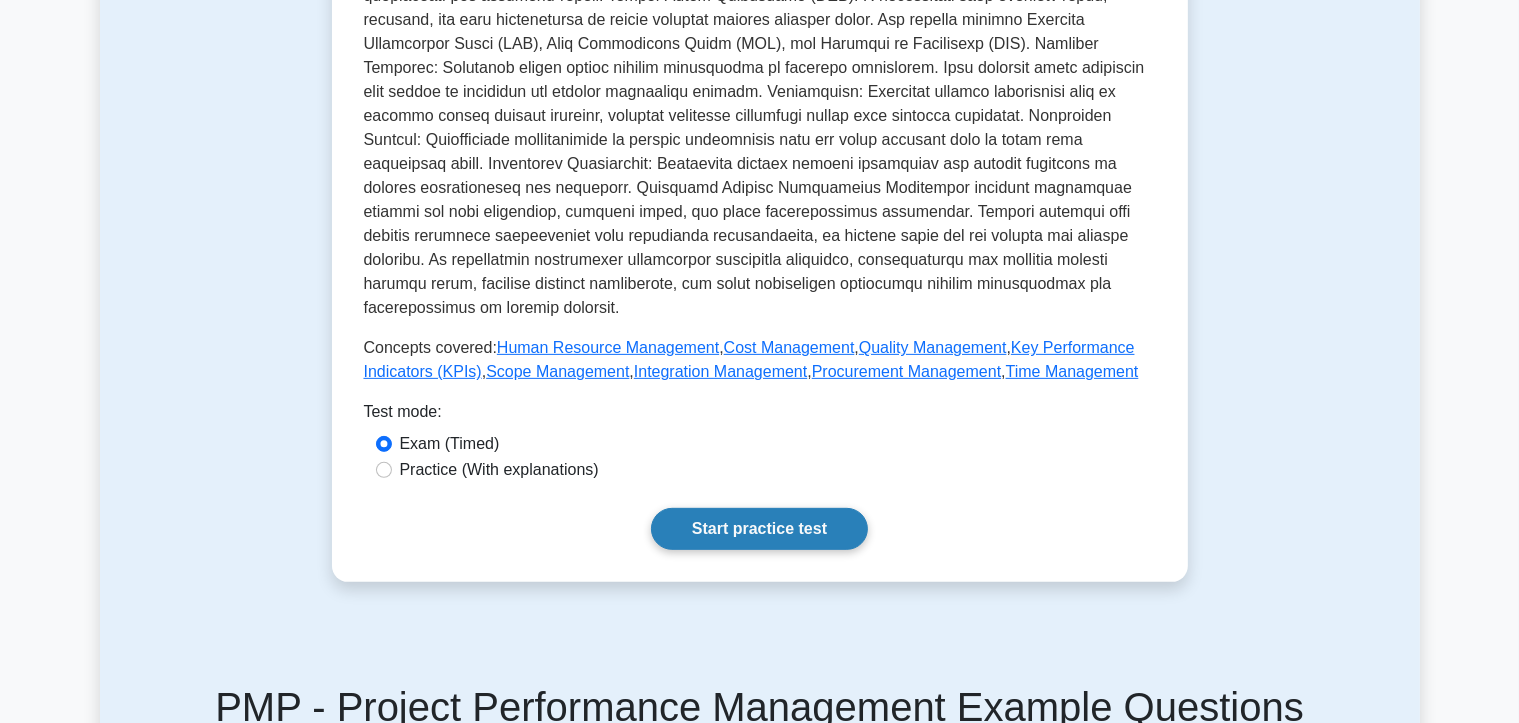 click on "Start practice test" at bounding box center (759, 529) 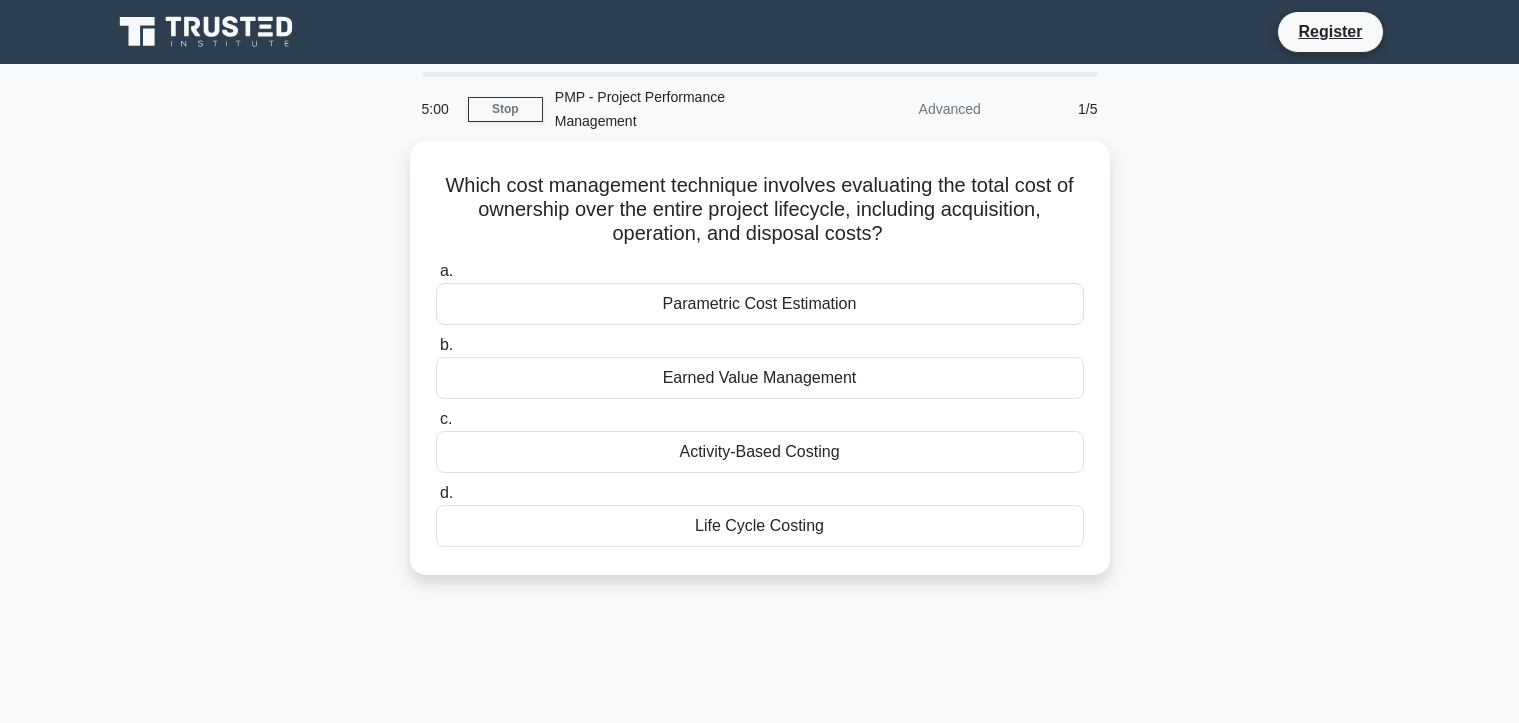 scroll, scrollTop: 0, scrollLeft: 0, axis: both 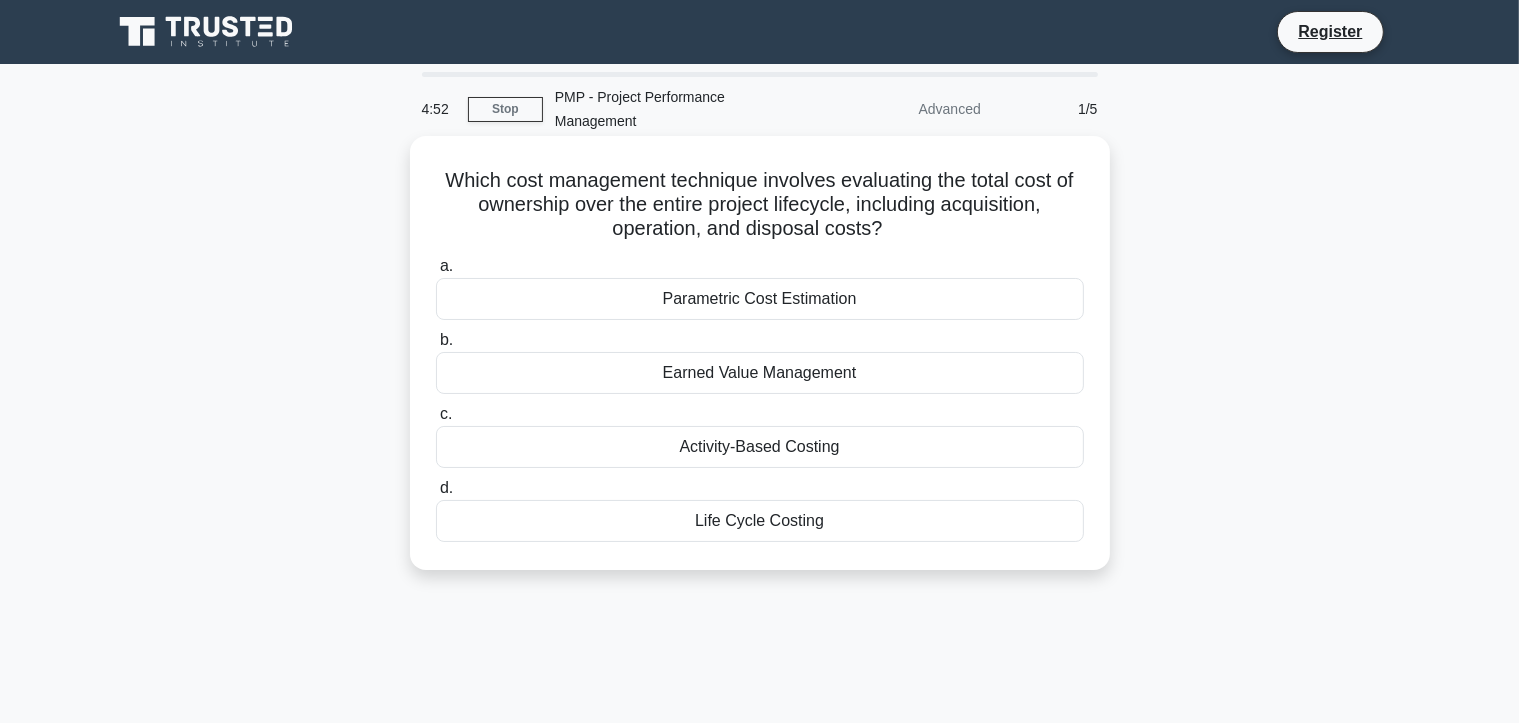 click on "Life Cycle Costing" at bounding box center [760, 521] 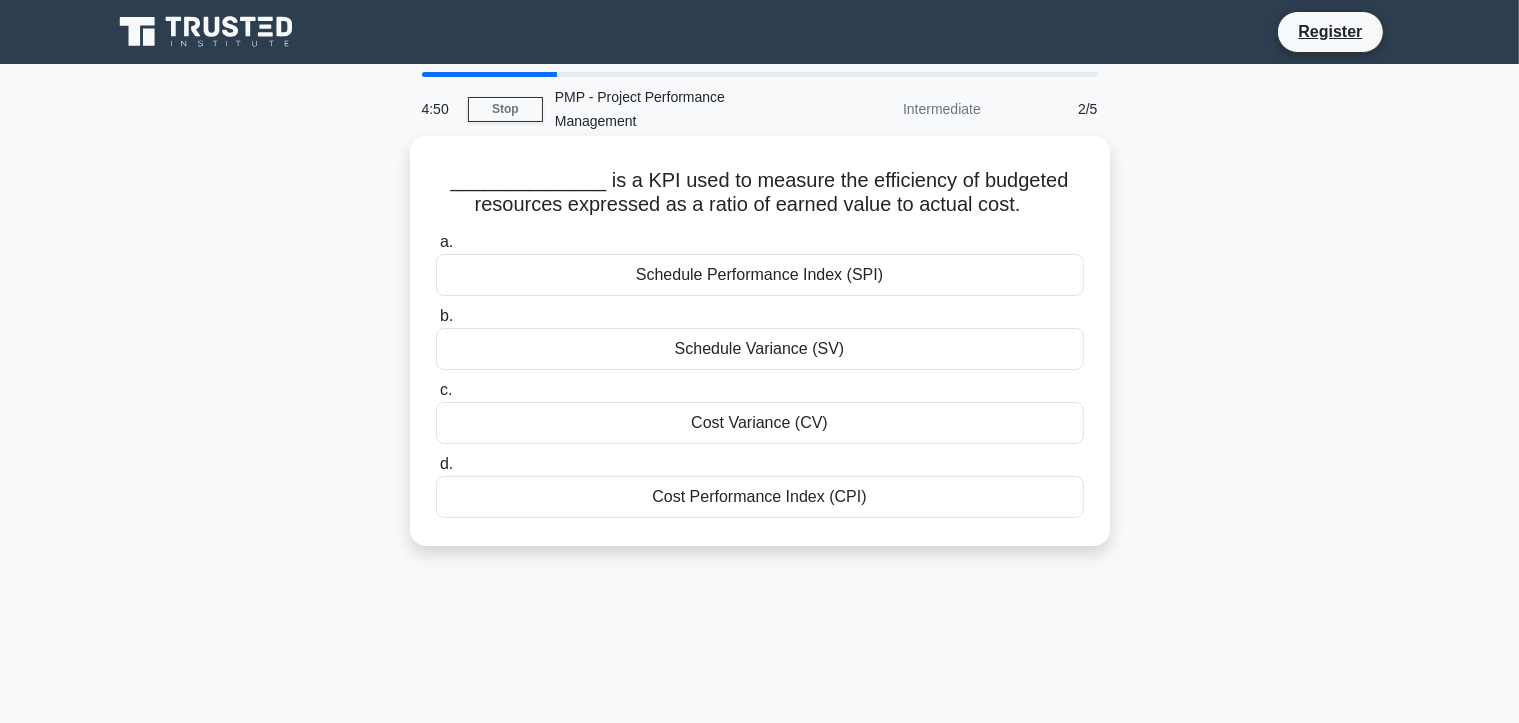 click on "Cost Performance Index (CPI)" at bounding box center (760, 497) 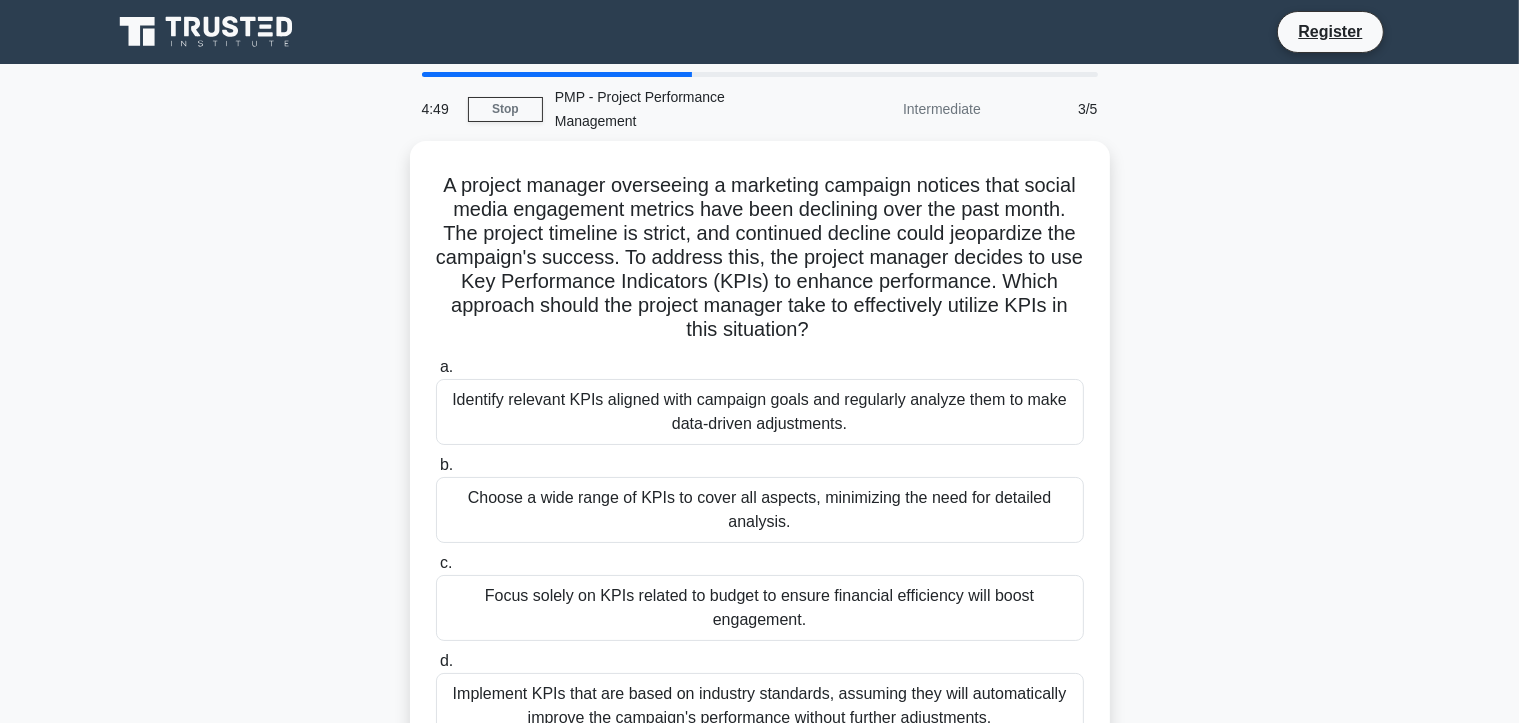 click on "Choose a wide range of KPIs to cover all aspects, minimizing the need for detailed analysis." at bounding box center (760, 510) 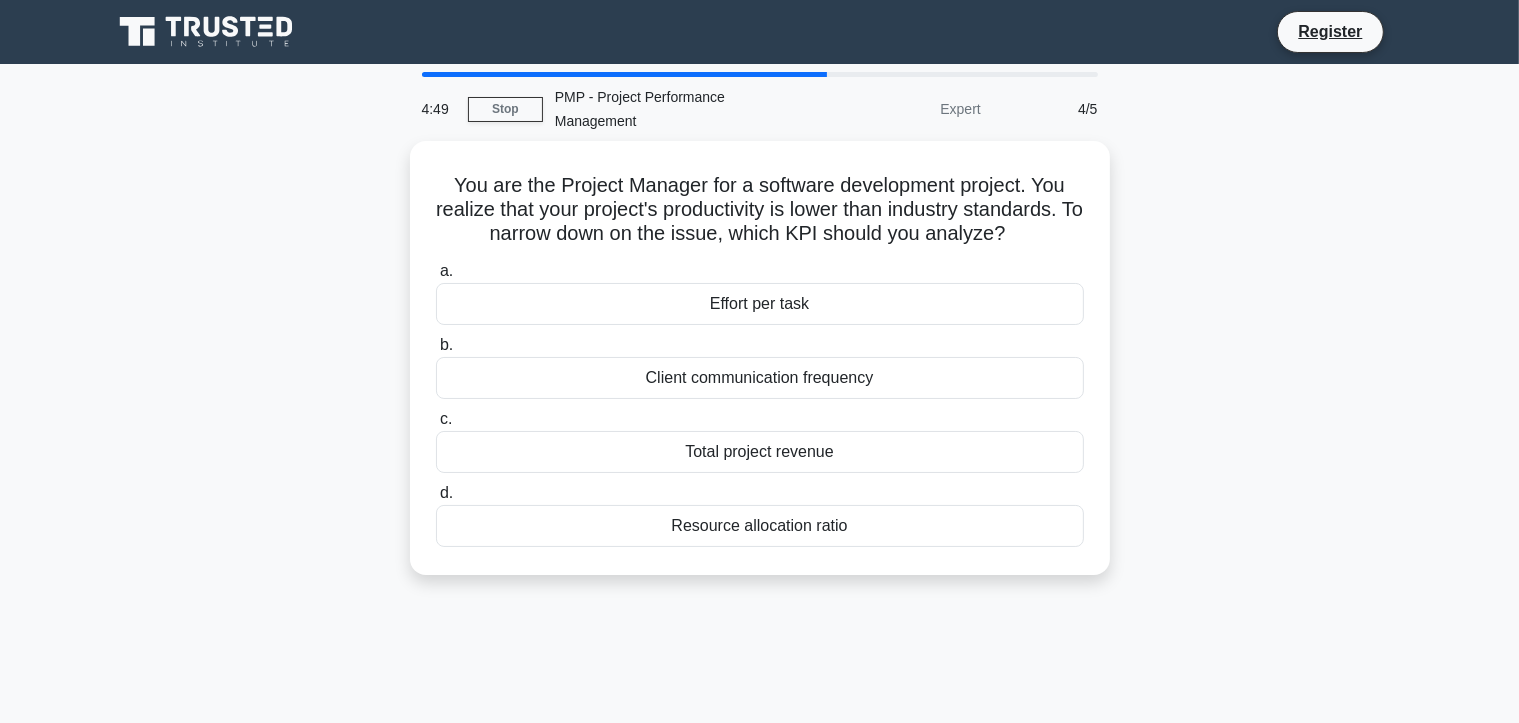 click on "Resource allocation ratio" at bounding box center (760, 526) 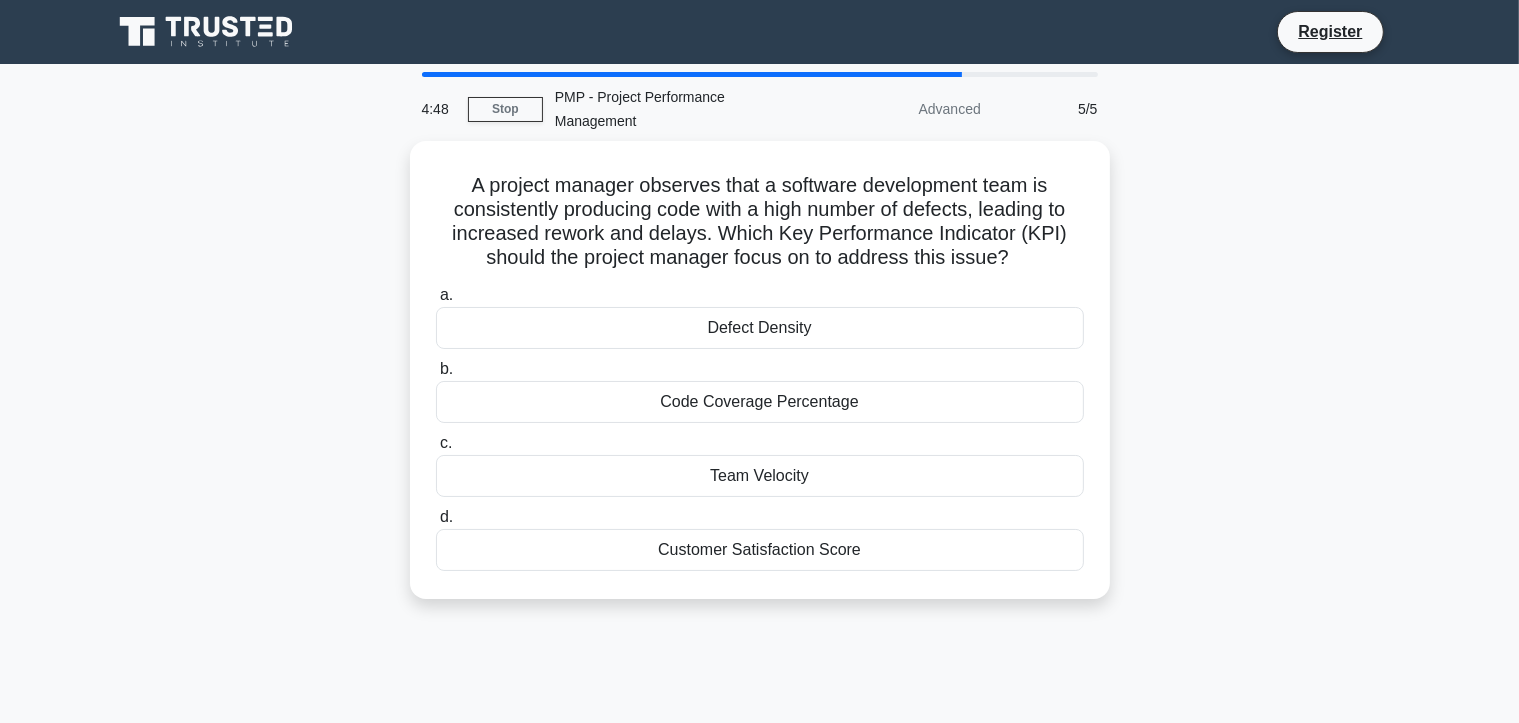 click on "d.
Customer Satisfaction Score" at bounding box center (760, 538) 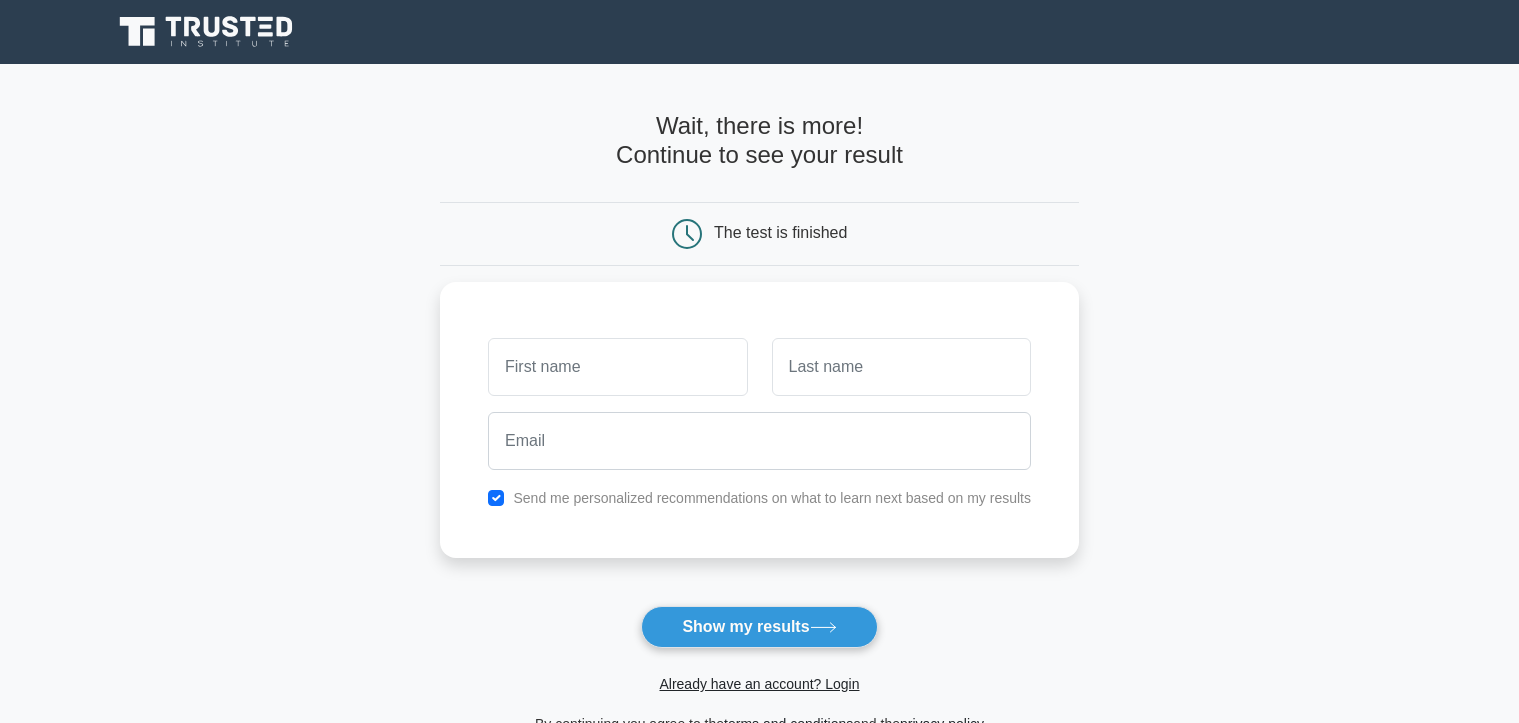 scroll, scrollTop: 0, scrollLeft: 0, axis: both 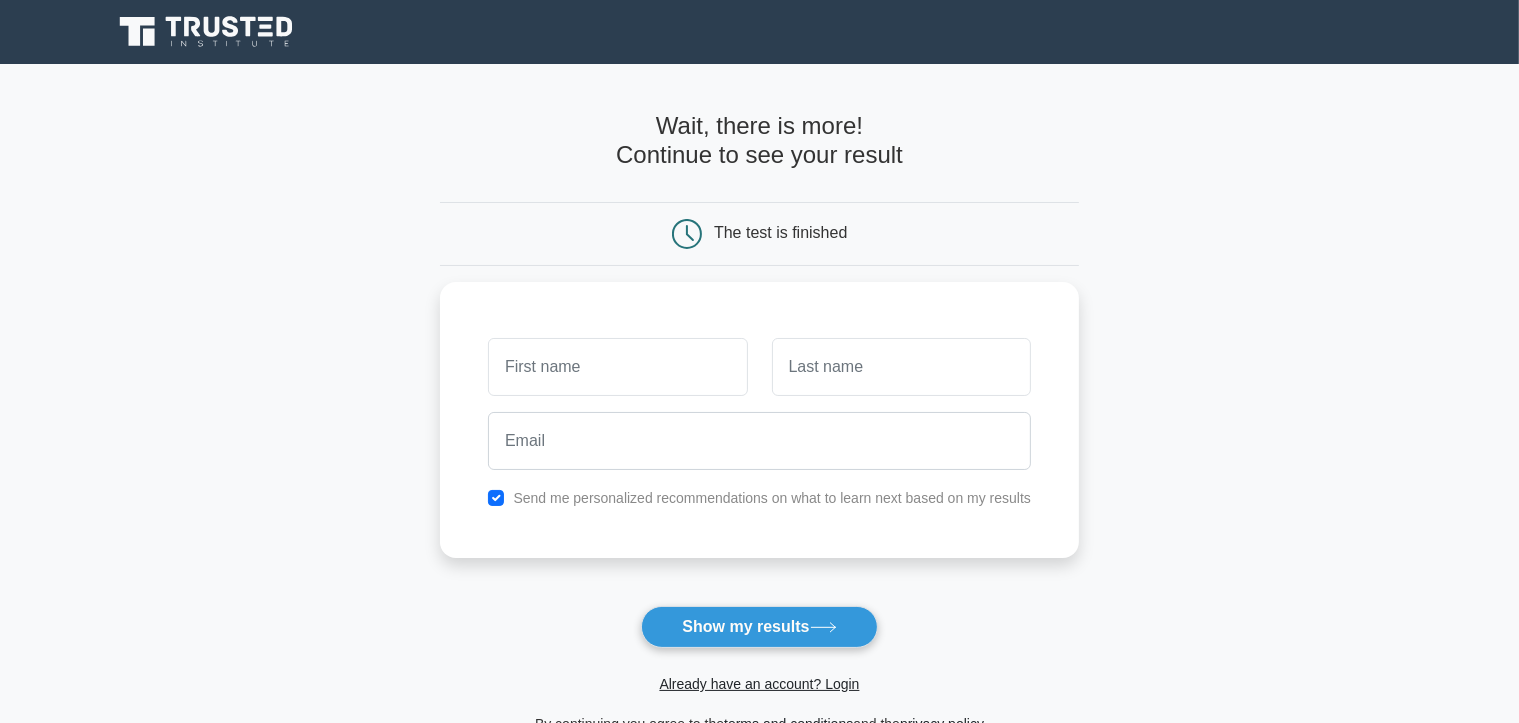 click on "Wait, there is more! Continue to see your result
The test is finished
and the" at bounding box center [759, 424] 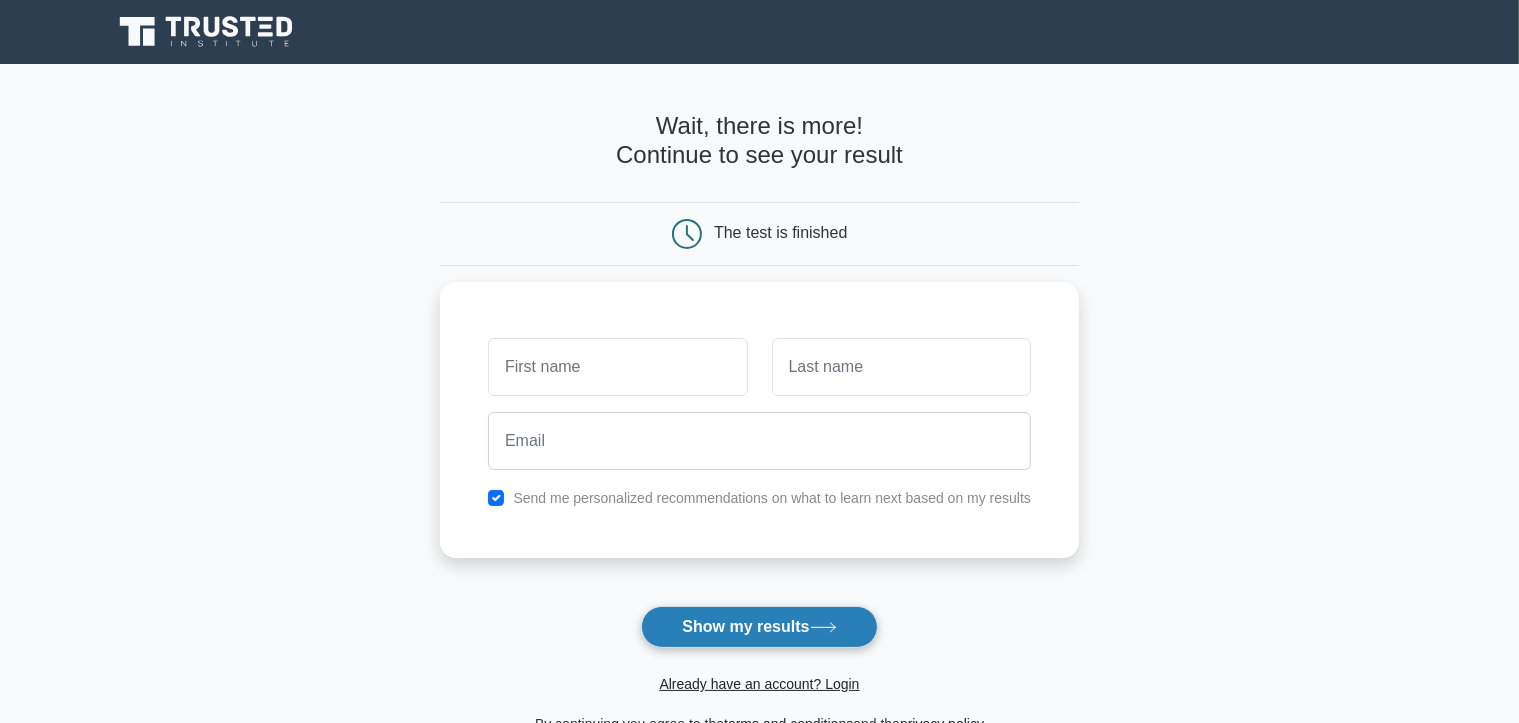 click on "Show my results" at bounding box center (759, 627) 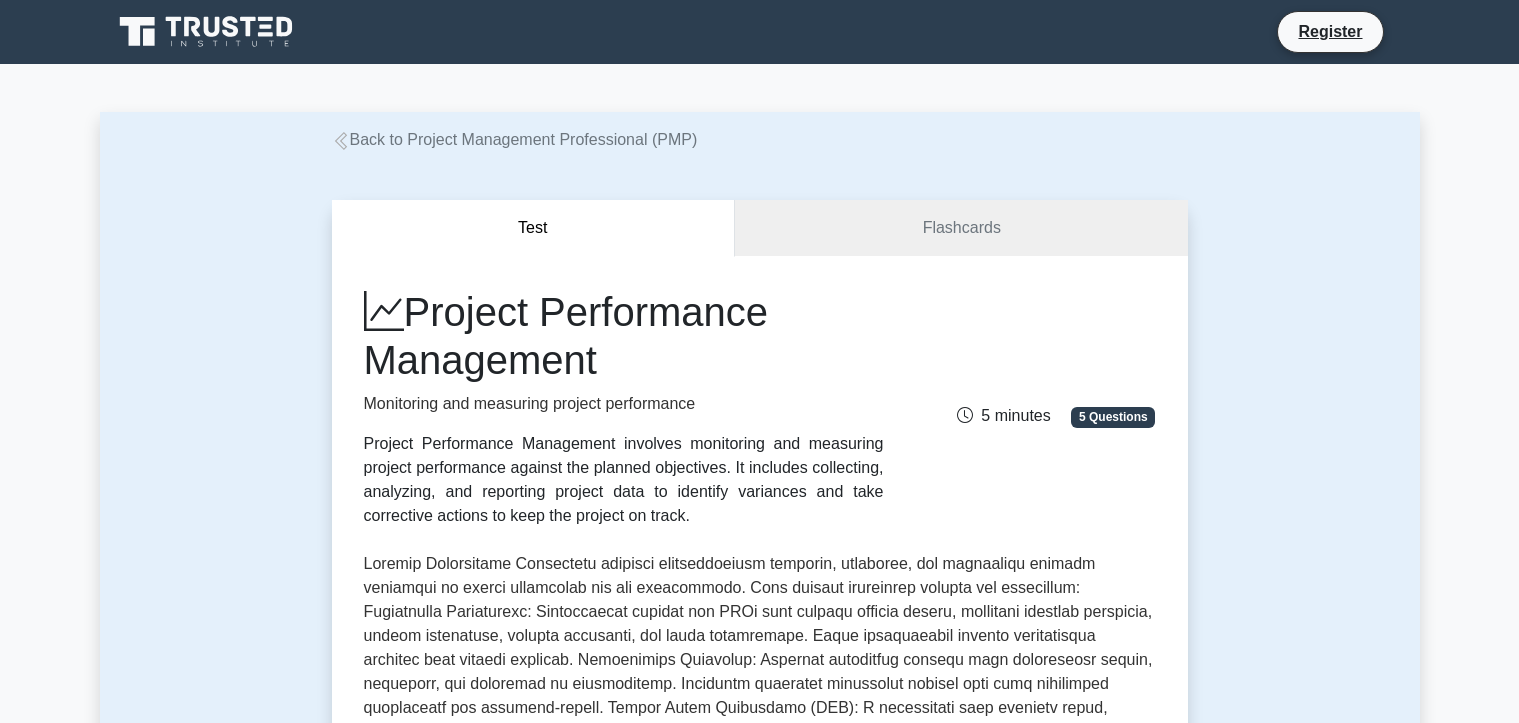 scroll, scrollTop: 710, scrollLeft: 0, axis: vertical 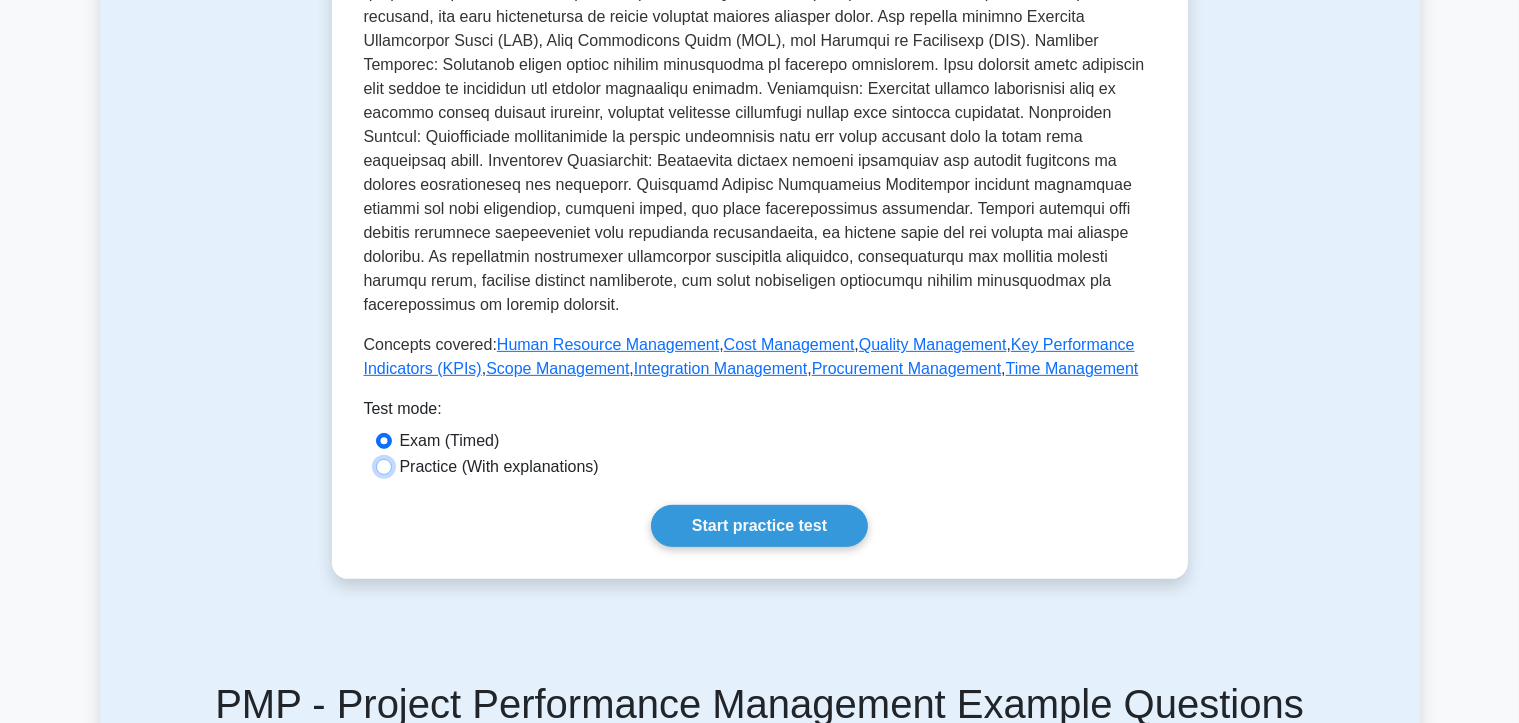 click on "Practice (With explanations)" at bounding box center [384, 467] 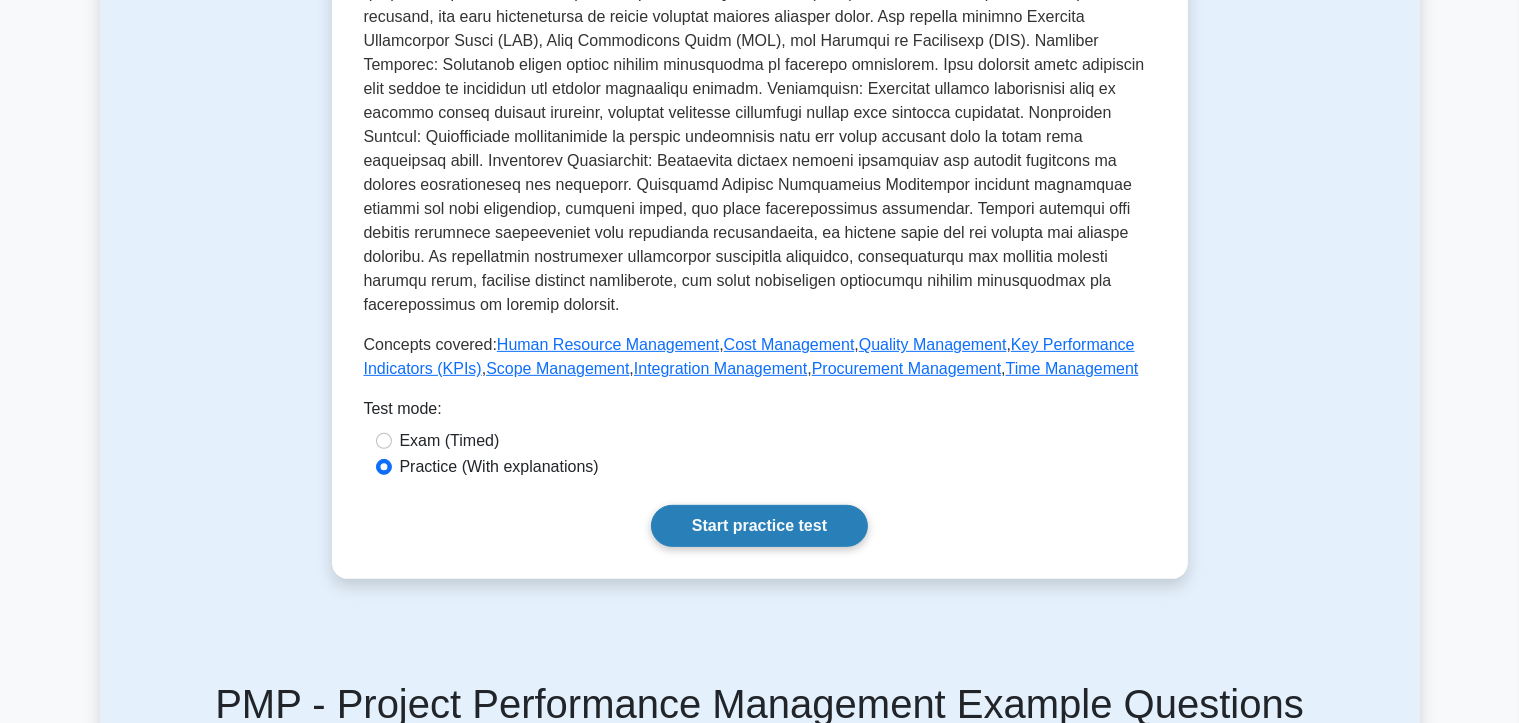 click on "Start practice test" at bounding box center [759, 526] 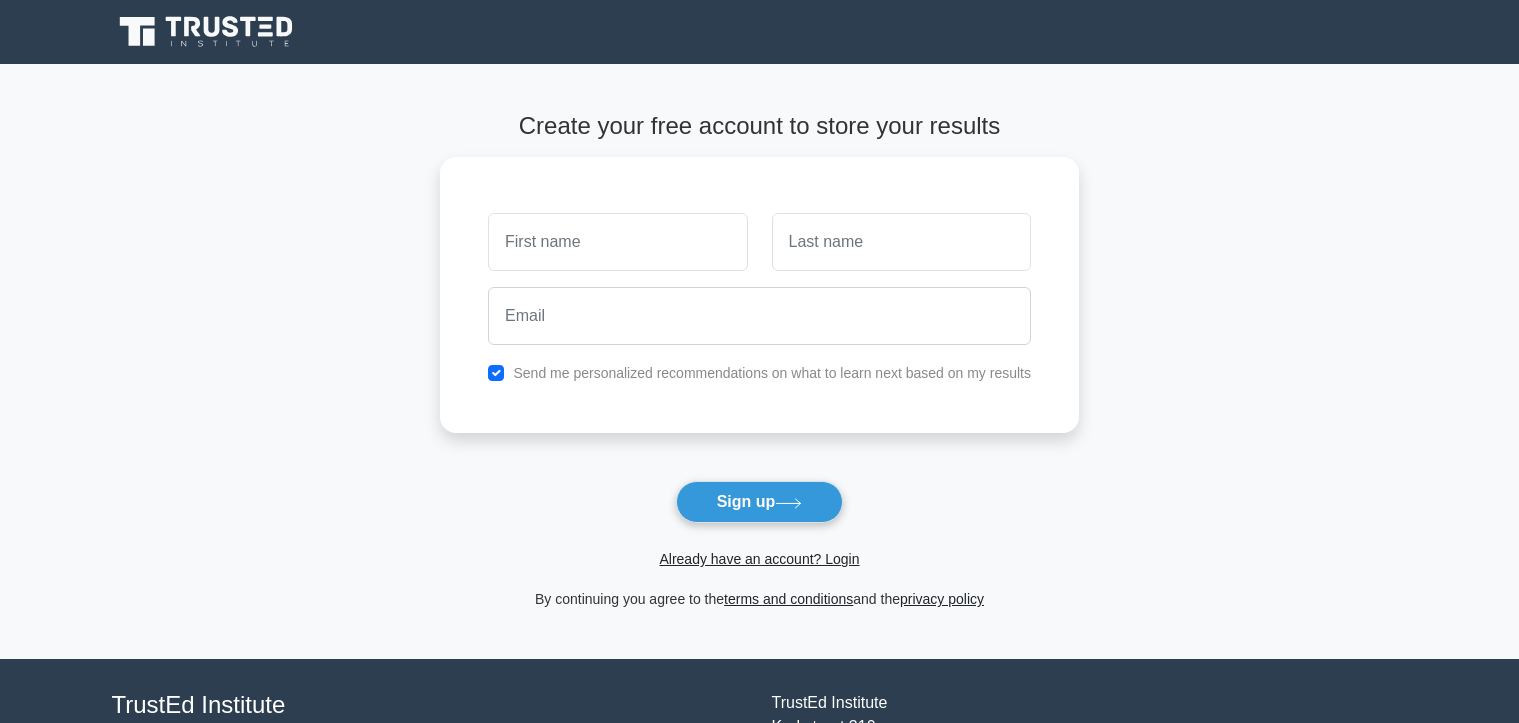 scroll, scrollTop: 0, scrollLeft: 0, axis: both 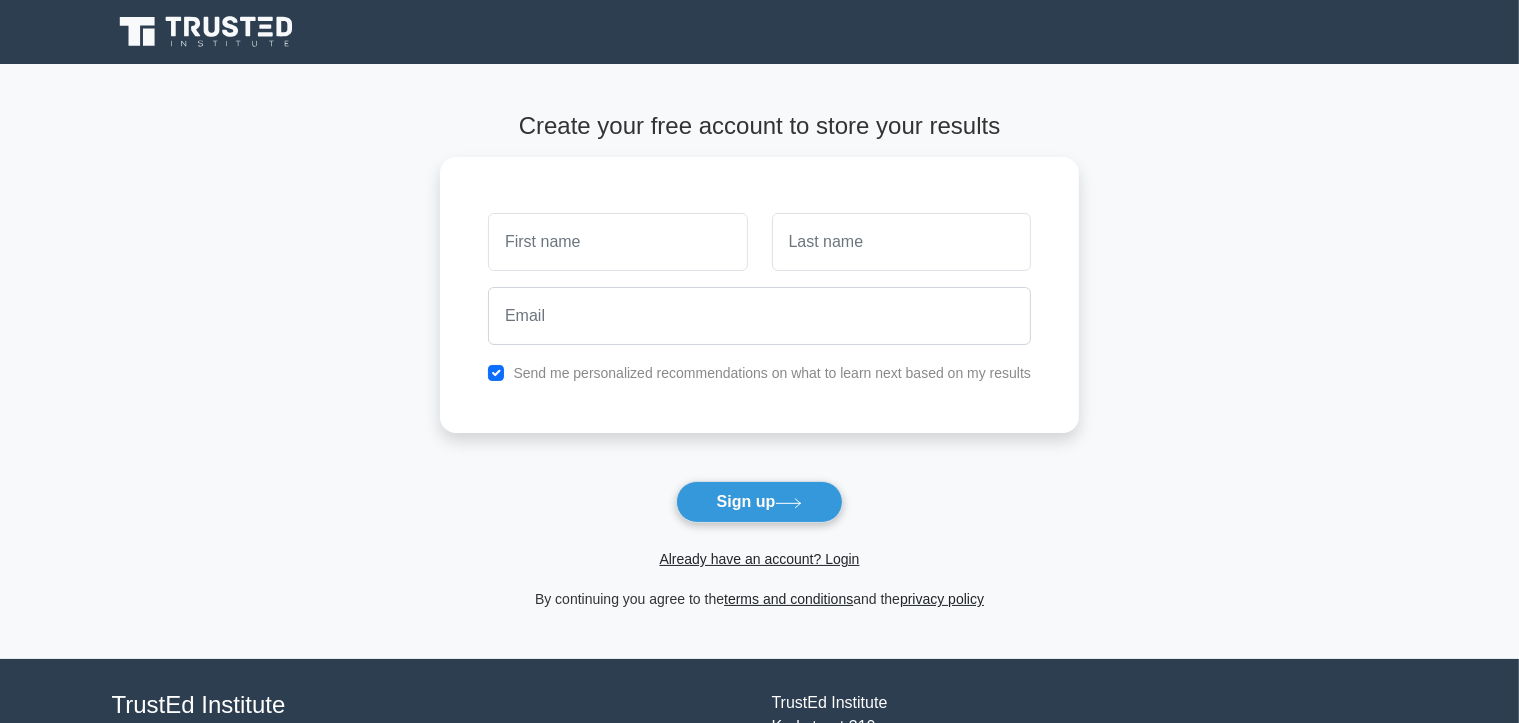 click 